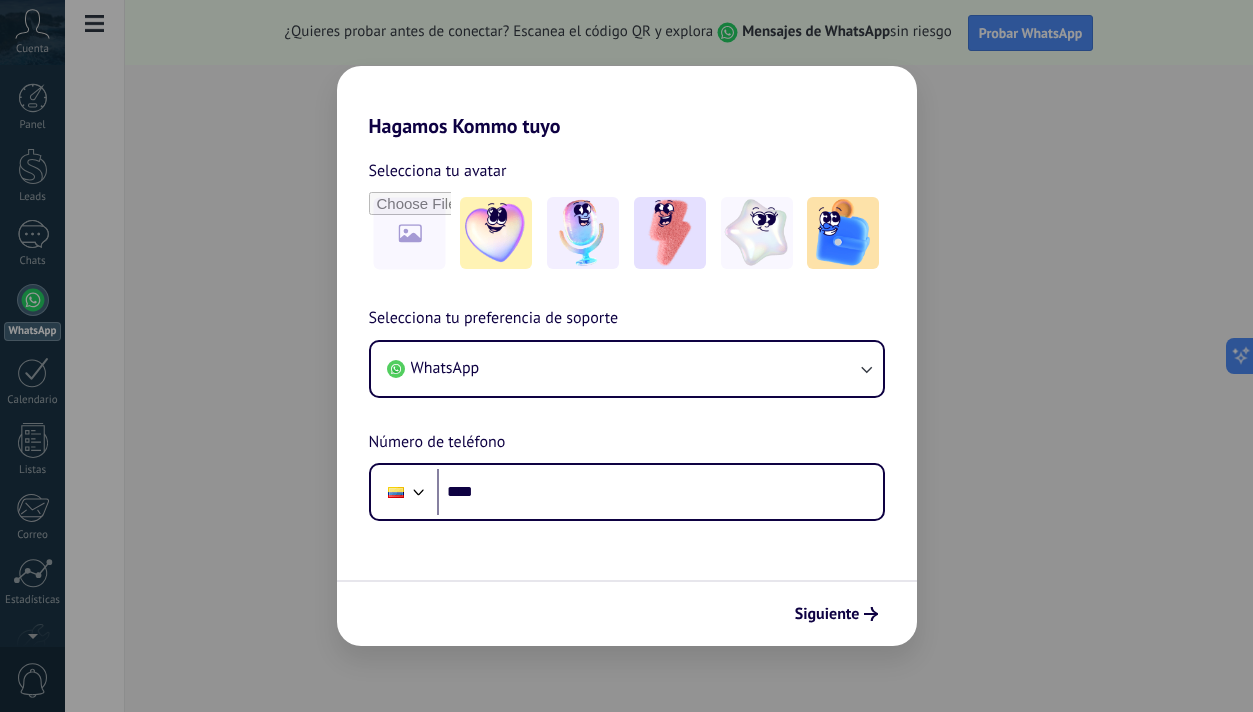 scroll, scrollTop: 0, scrollLeft: 0, axis: both 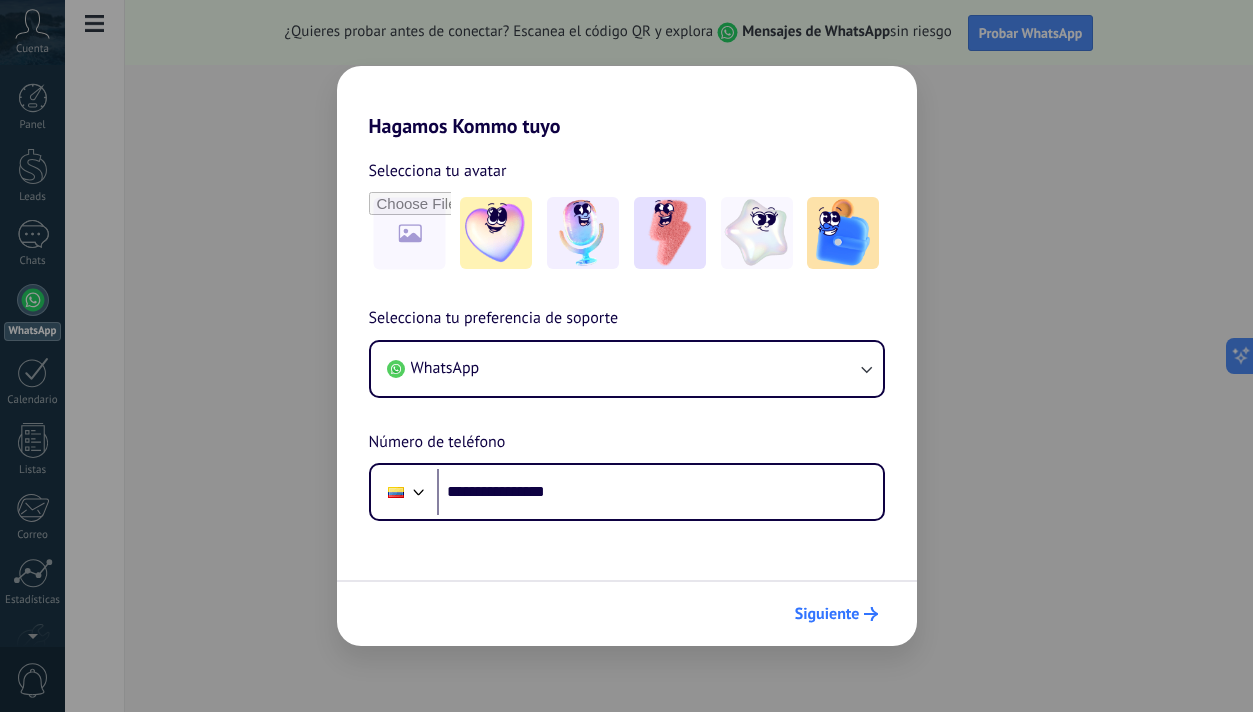 type on "**********" 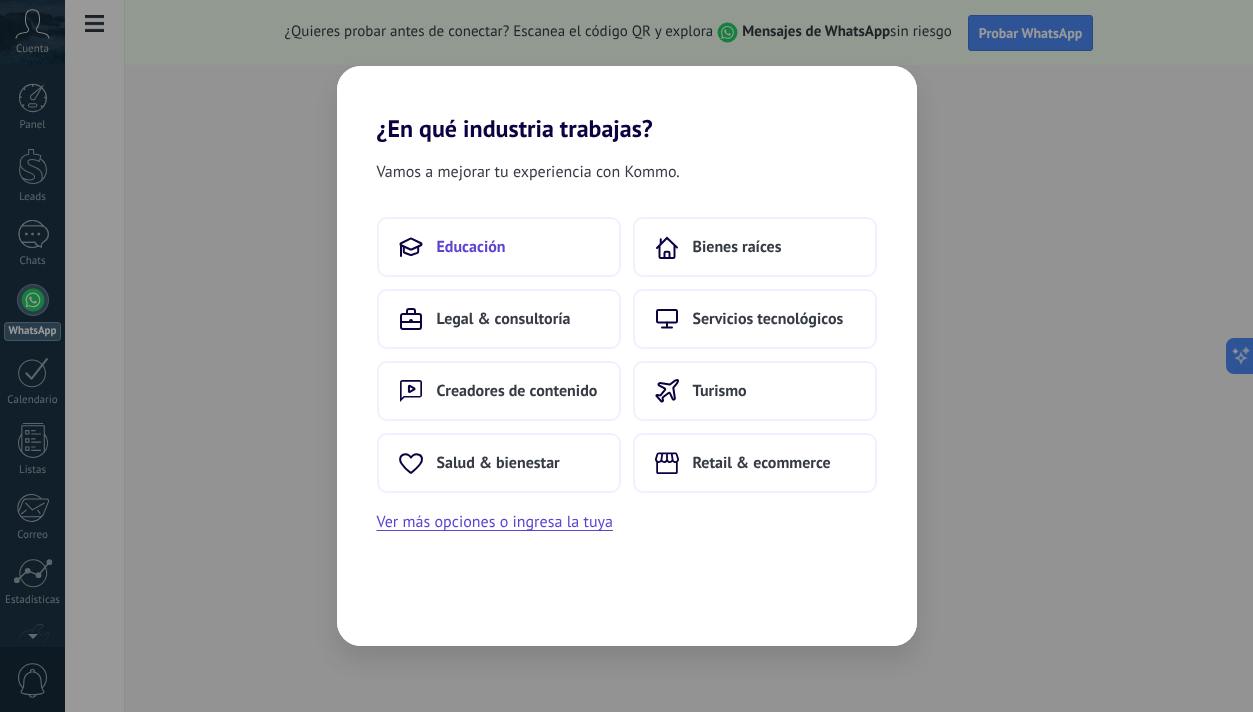 click on "Educación" at bounding box center [499, 247] 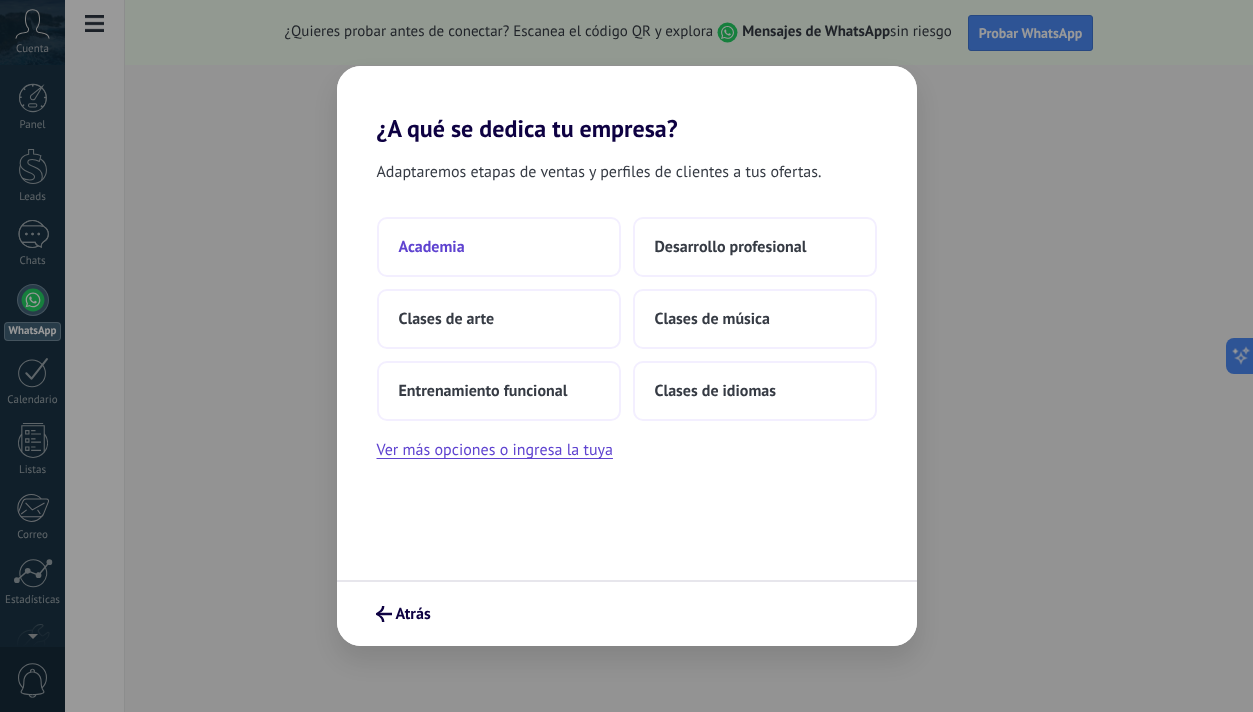 click on "Academia" at bounding box center [499, 247] 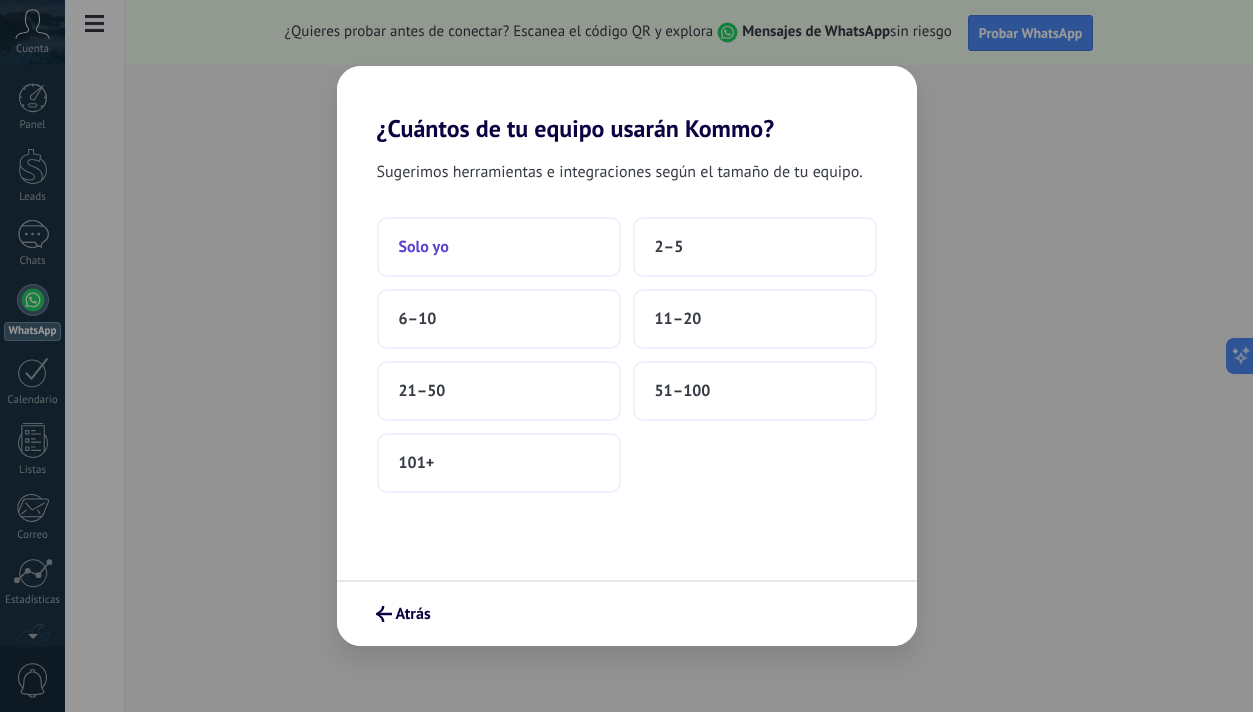 click on "Solo yo" at bounding box center (499, 247) 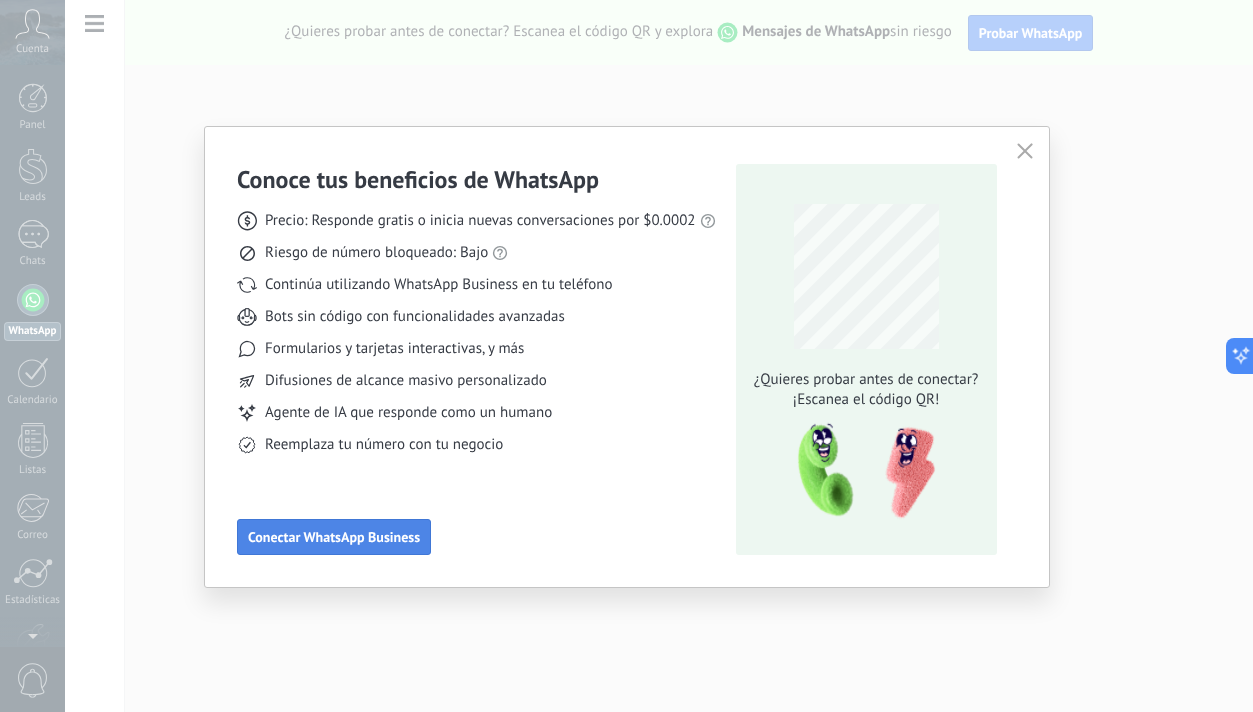 click on "Conectar WhatsApp Business" at bounding box center [334, 537] 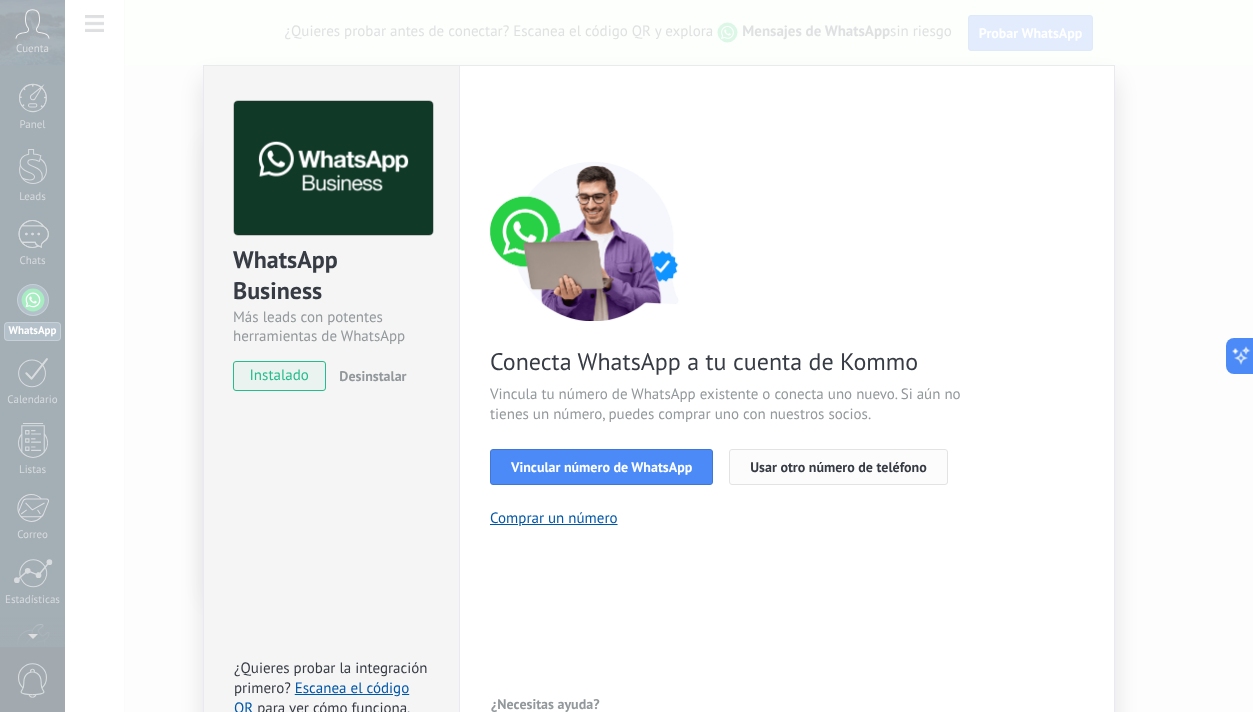 click on "Usar otro número de teléfono" at bounding box center (838, 467) 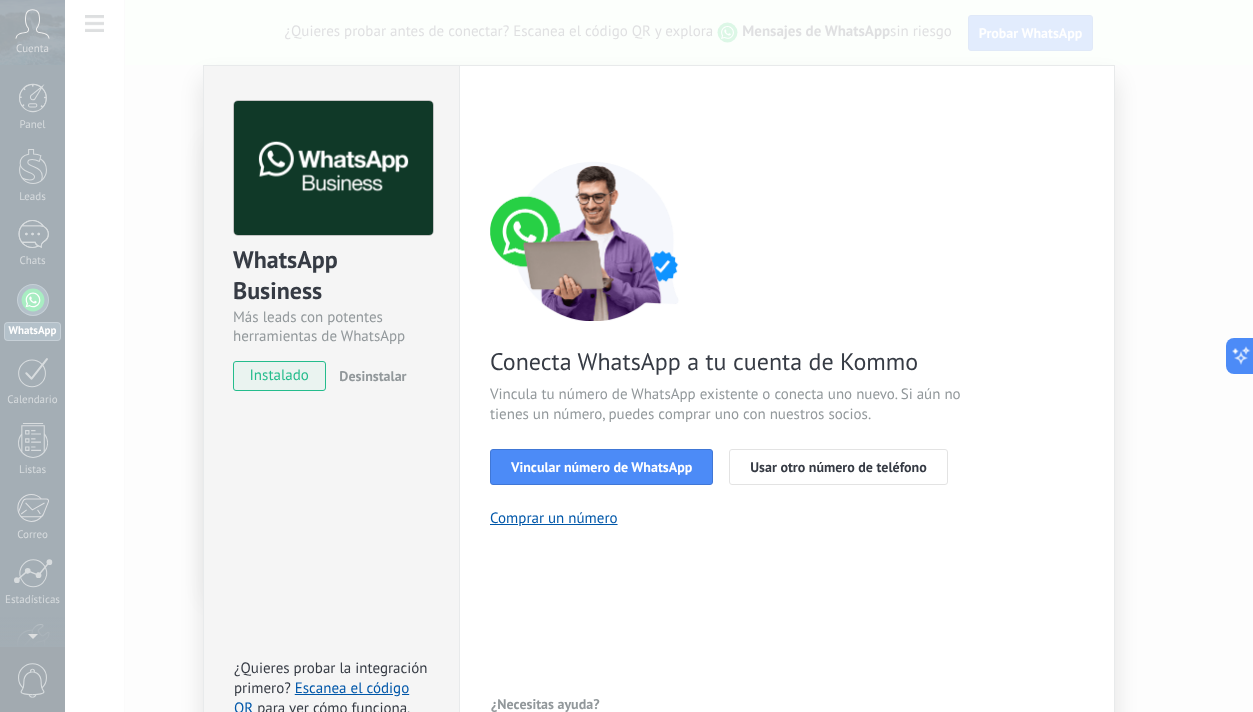 click on "Desinstalar" at bounding box center [368, 376] 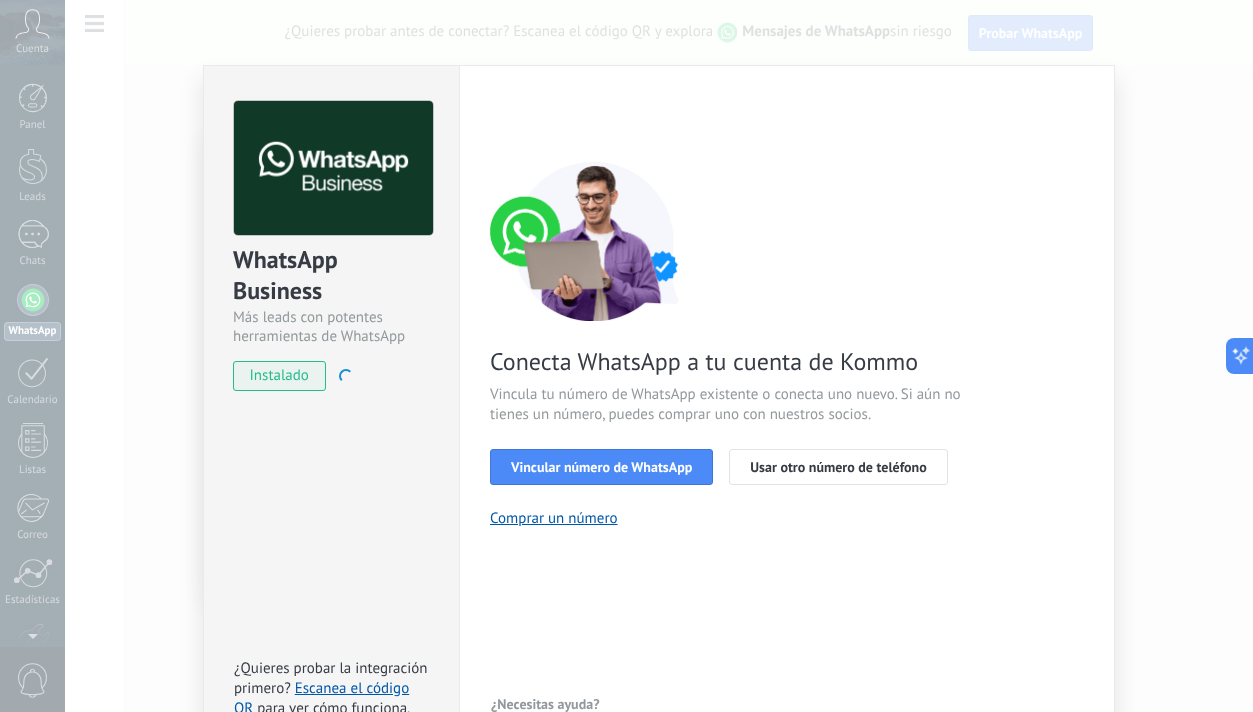 click on "instalado" at bounding box center (279, 376) 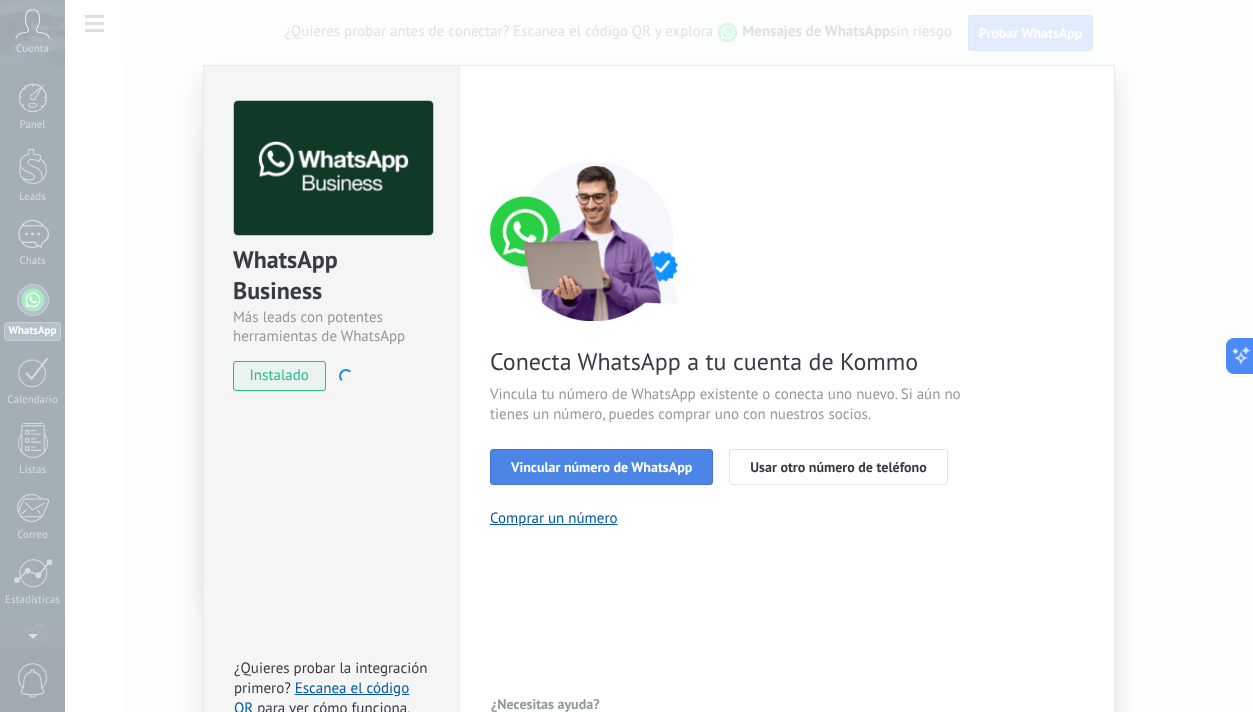 click on "Vincular número de WhatsApp" at bounding box center [601, 467] 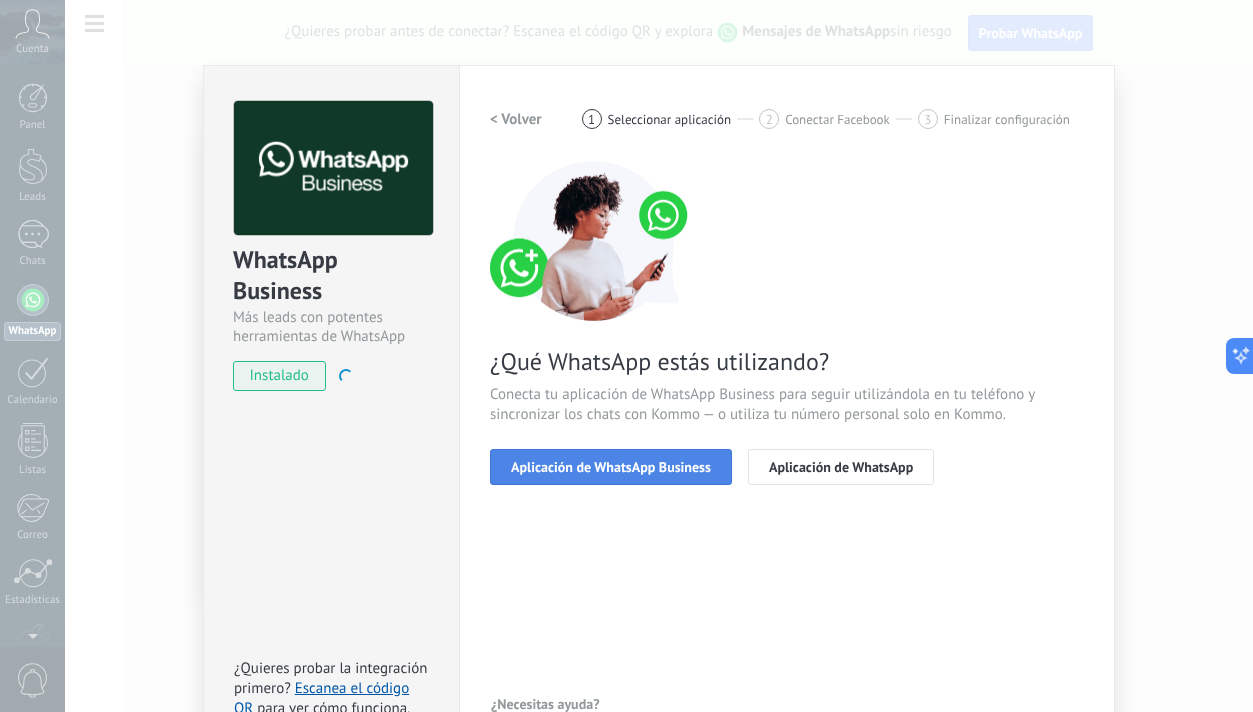click on "Aplicación de WhatsApp Business" at bounding box center [611, 467] 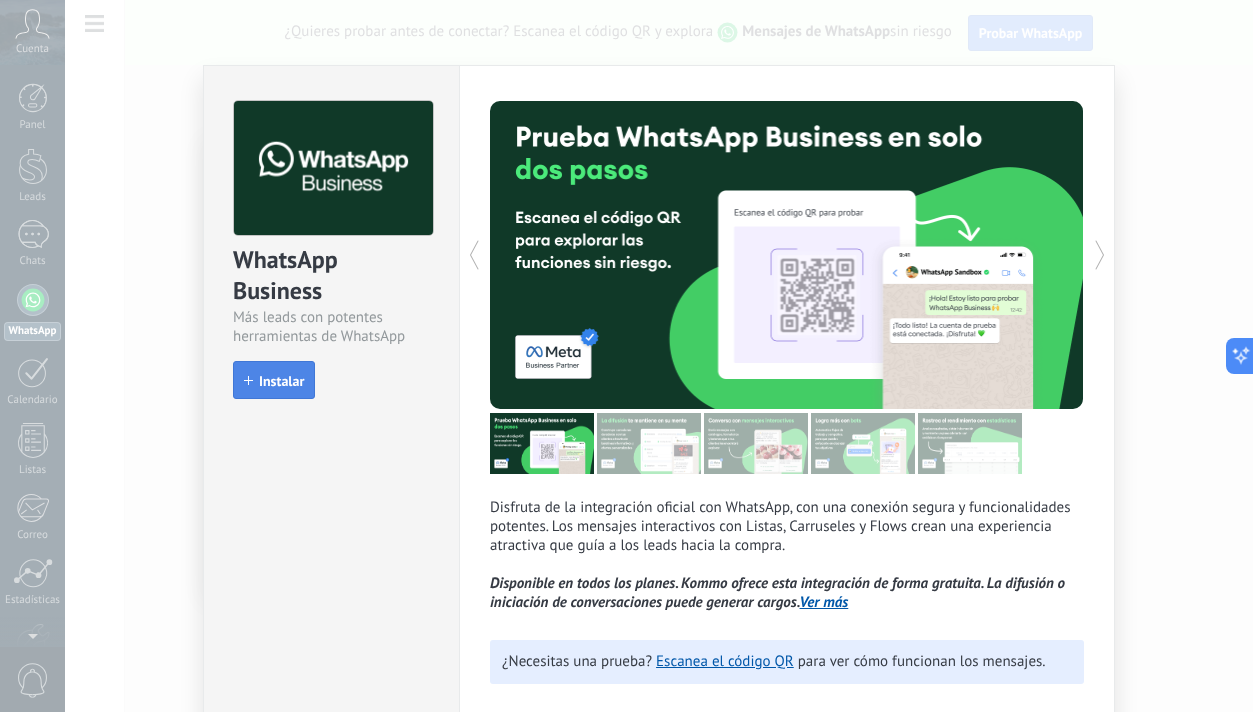click on "Instalar" at bounding box center (281, 381) 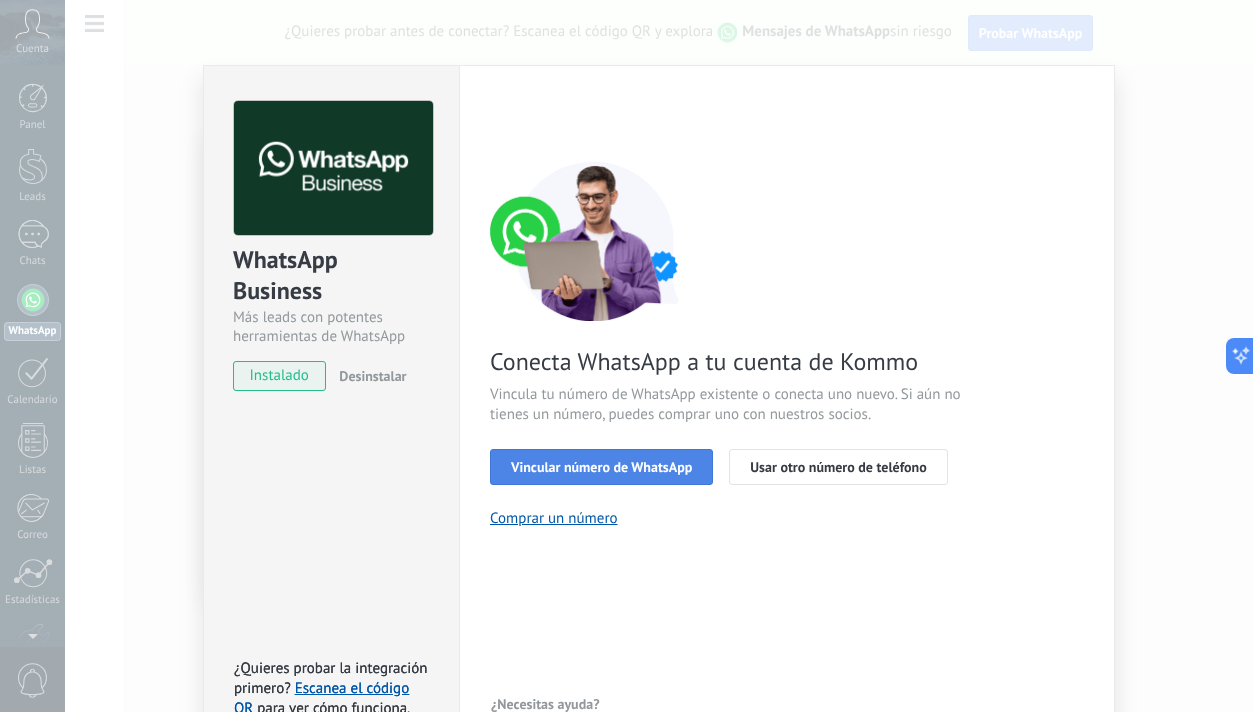 click on "Vincular número de WhatsApp" at bounding box center (601, 467) 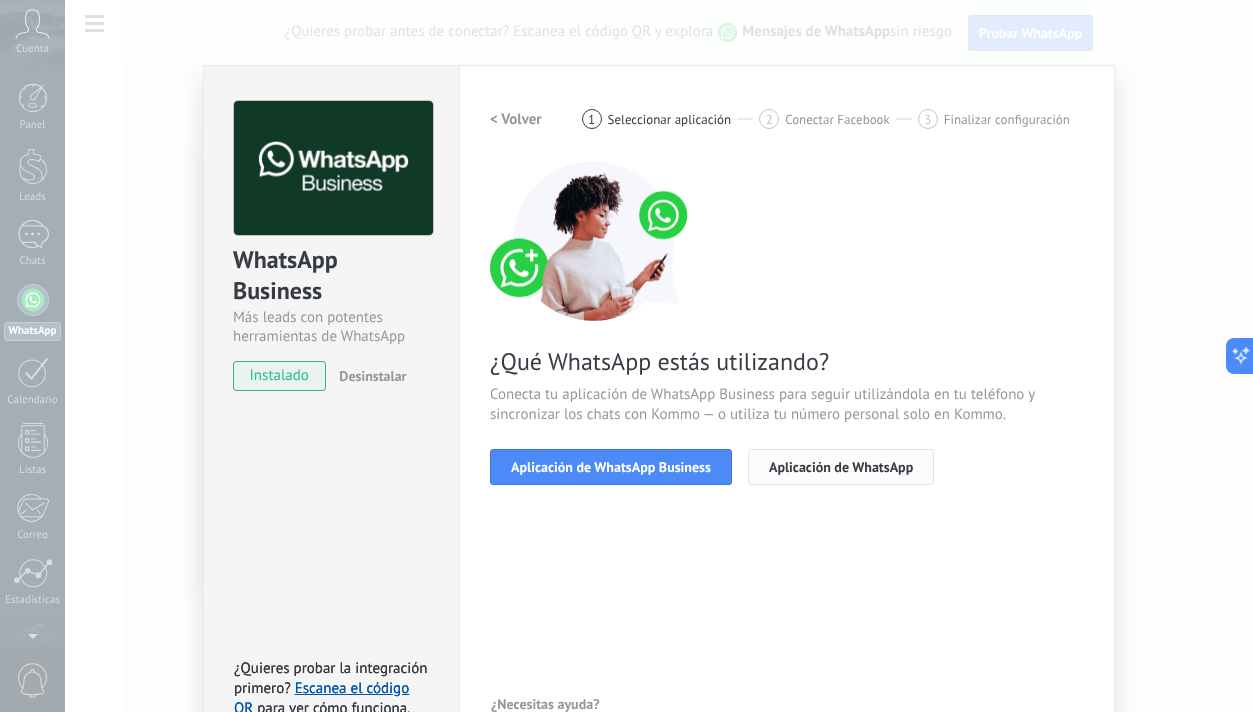 click on "Aplicación de WhatsApp" at bounding box center (841, 467) 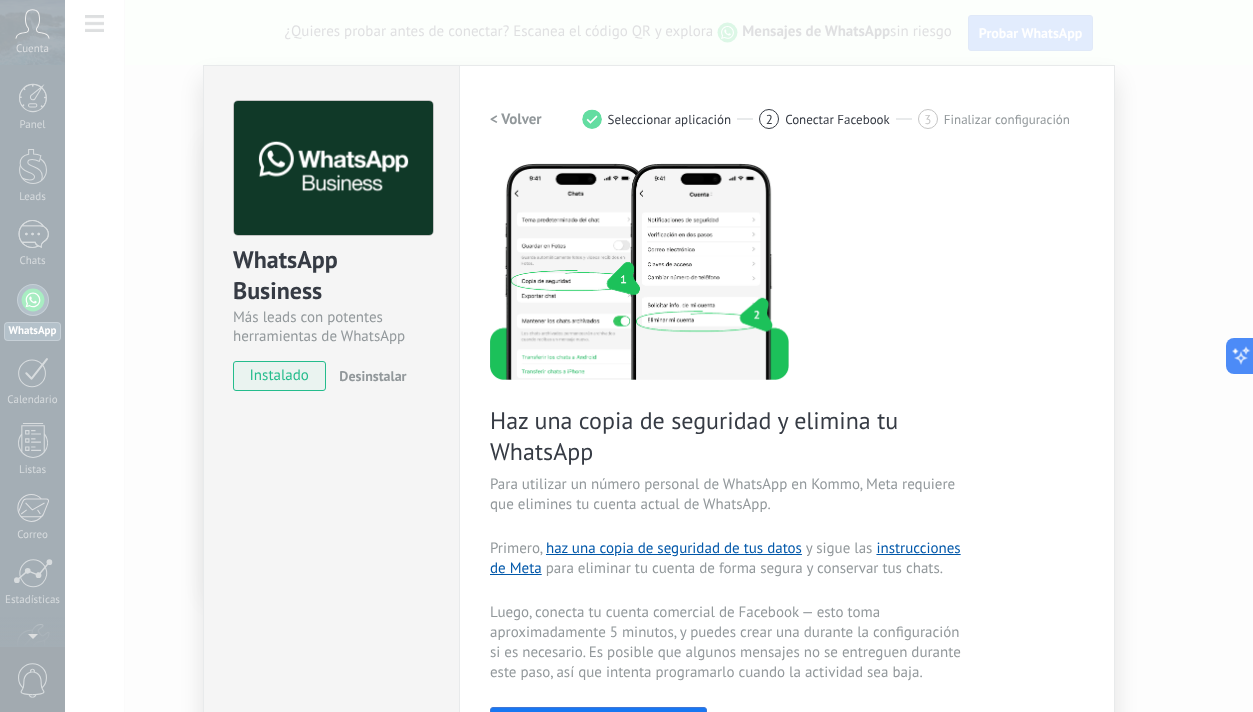 click on "Haz una copia de seguridad y elimina tu WhatsApp Para utilizar un número personal de WhatsApp en Kommo, Meta requiere que elimines tu cuenta actual de WhatsApp. Primero,    haz una copia de seguridad de tus datos   y sigue las   instrucciones de Meta   para eliminar tu cuenta de forma segura y conservar tus chats. Luego, conecta tu cuenta comercial de Facebook — esto toma aproximadamente 5 minutos, y puedes crear una durante la configuración si es necesario. Es posible que algunos mensajes no se entreguen durante este paso, así que intenta programarlo cuando la actividad sea baja. Continuar con Facebook Guía paso a paso" at bounding box center (787, 452) 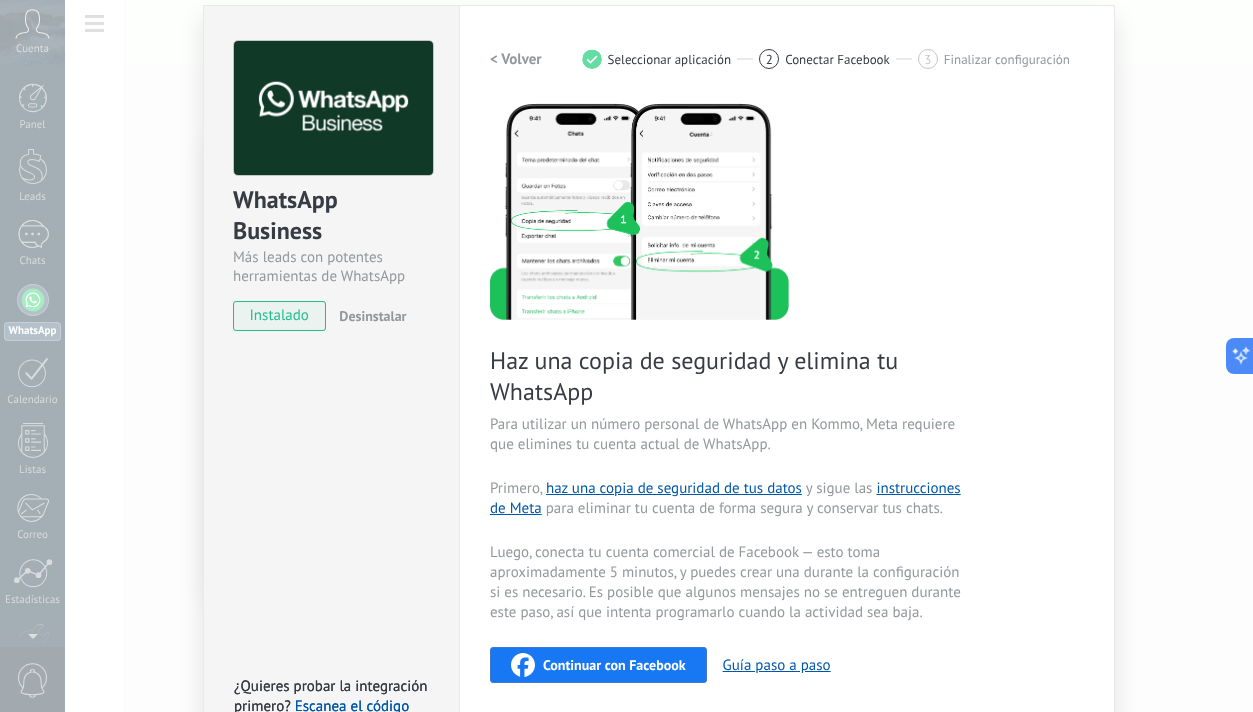 click on "Continuar con Facebook" at bounding box center [598, 665] 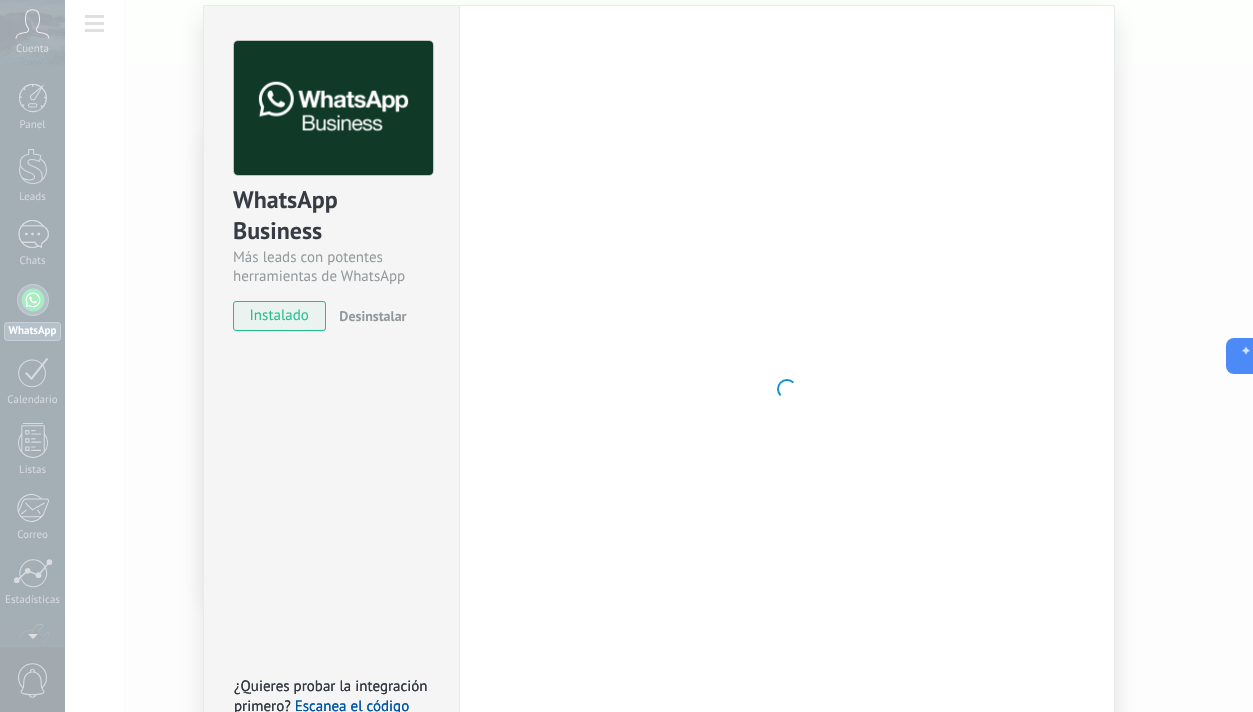 click on "WhatsApp Business Más leads con potentes herramientas de WhatsApp instalado Desinstalar ¿Quieres probar la integración primero?   Escanea el código QR   para ver cómo funciona. ¿Quieres probar la integración primero?   Escanea el código QR   para ver cómo funciona." at bounding box center [331, 389] 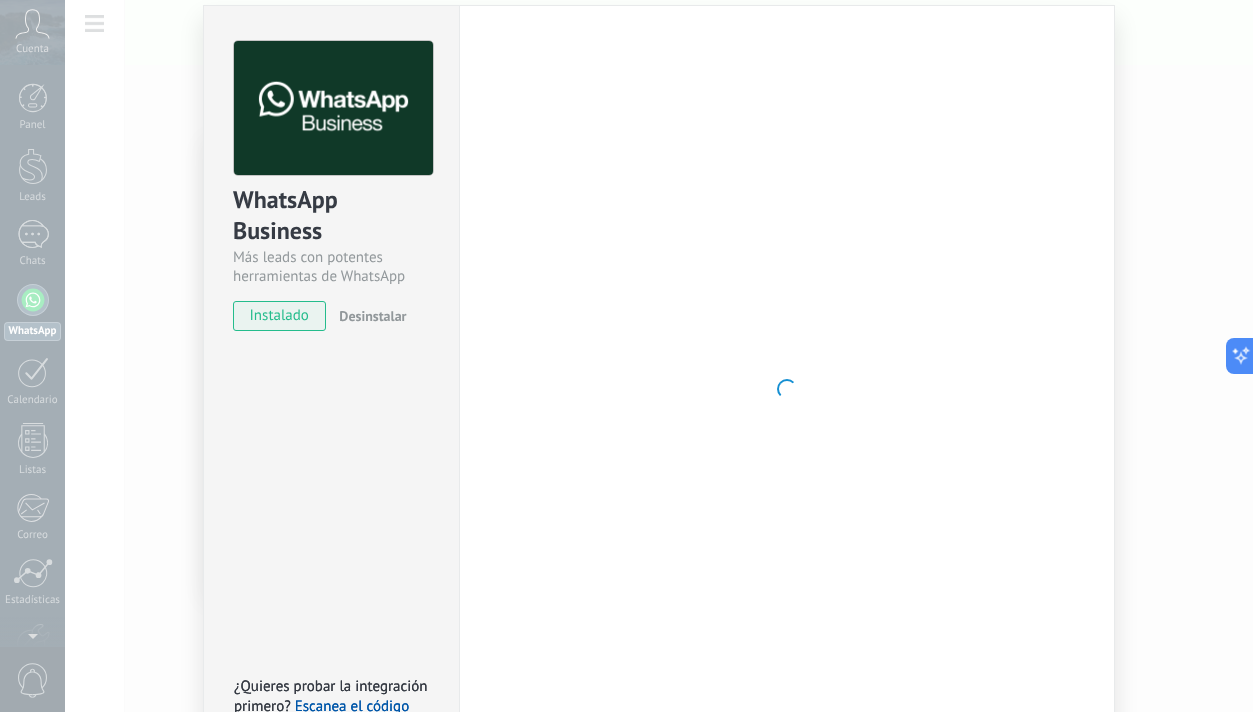 click at bounding box center (787, 389) 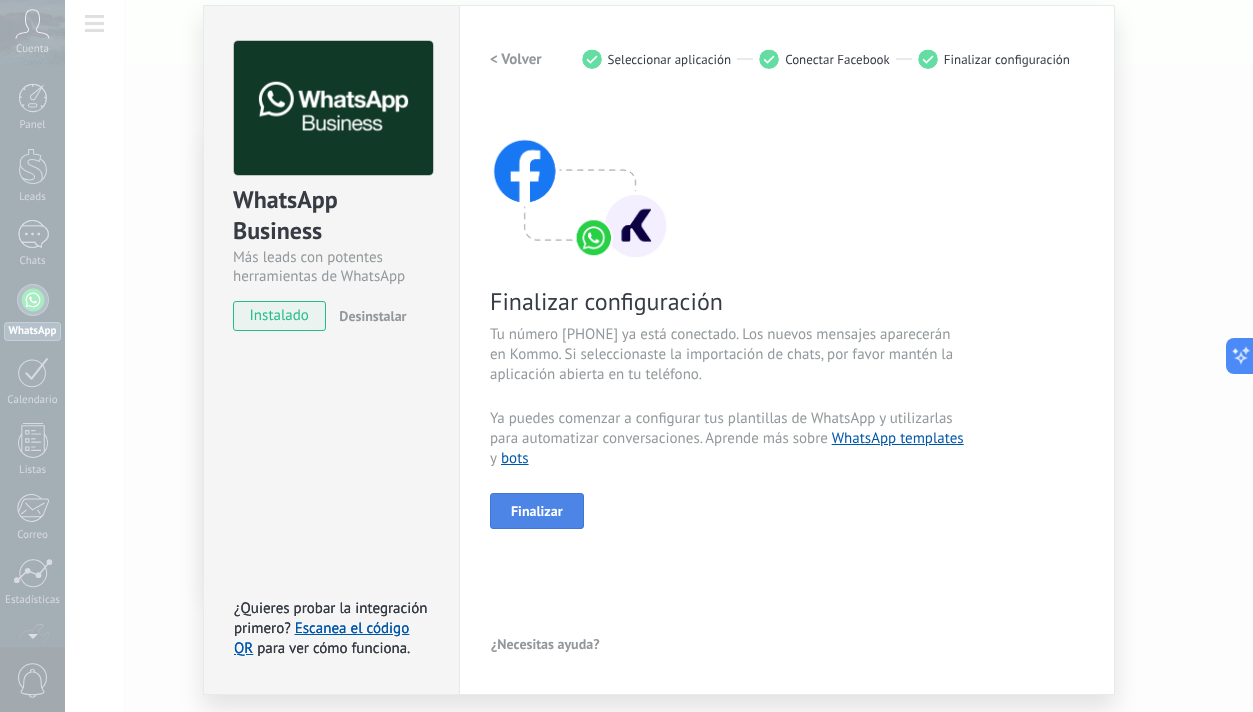 click on "Finalizar" at bounding box center (537, 511) 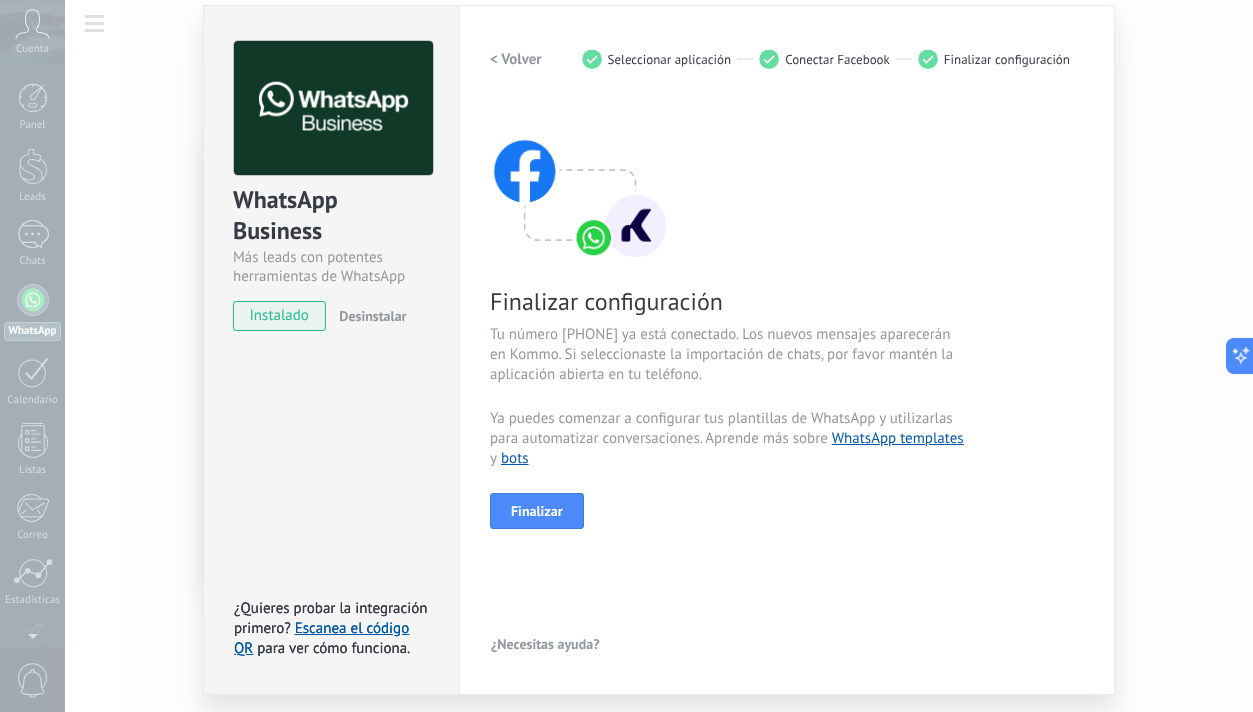 scroll, scrollTop: 24, scrollLeft: 0, axis: vertical 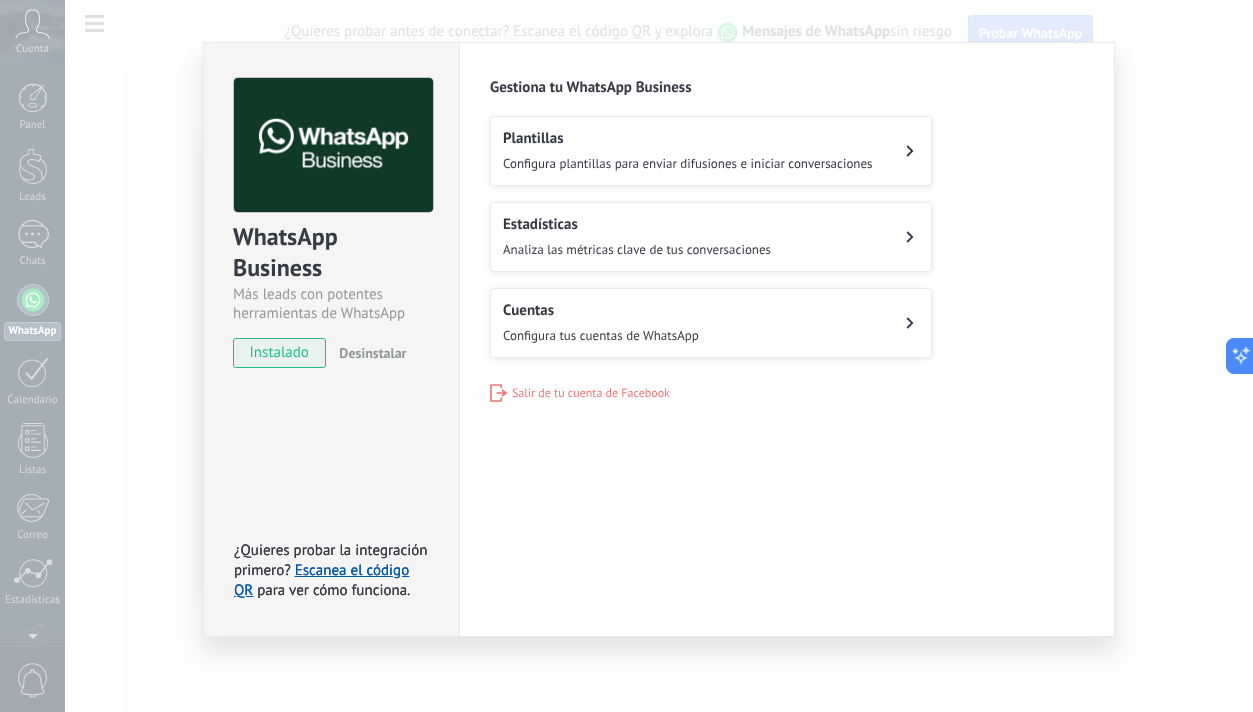 click on "Configura plantillas para enviar difusiones e iniciar conversaciones" at bounding box center [688, 163] 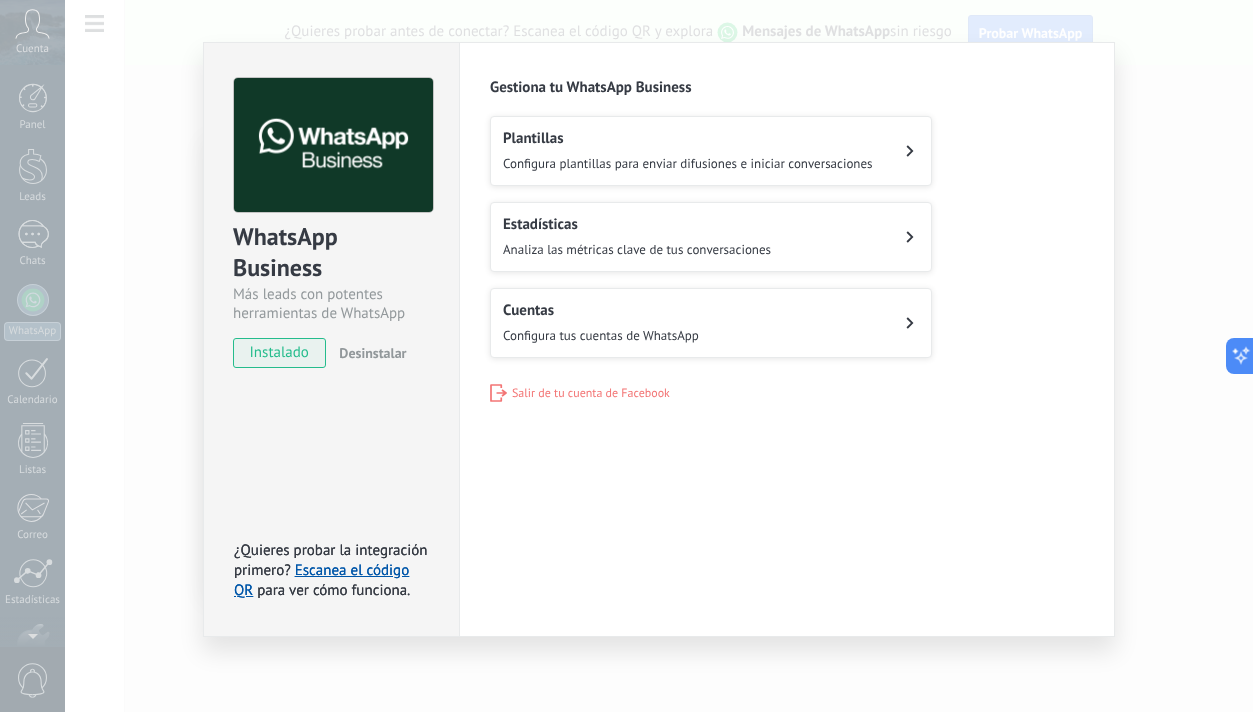 scroll, scrollTop: 24, scrollLeft: 0, axis: vertical 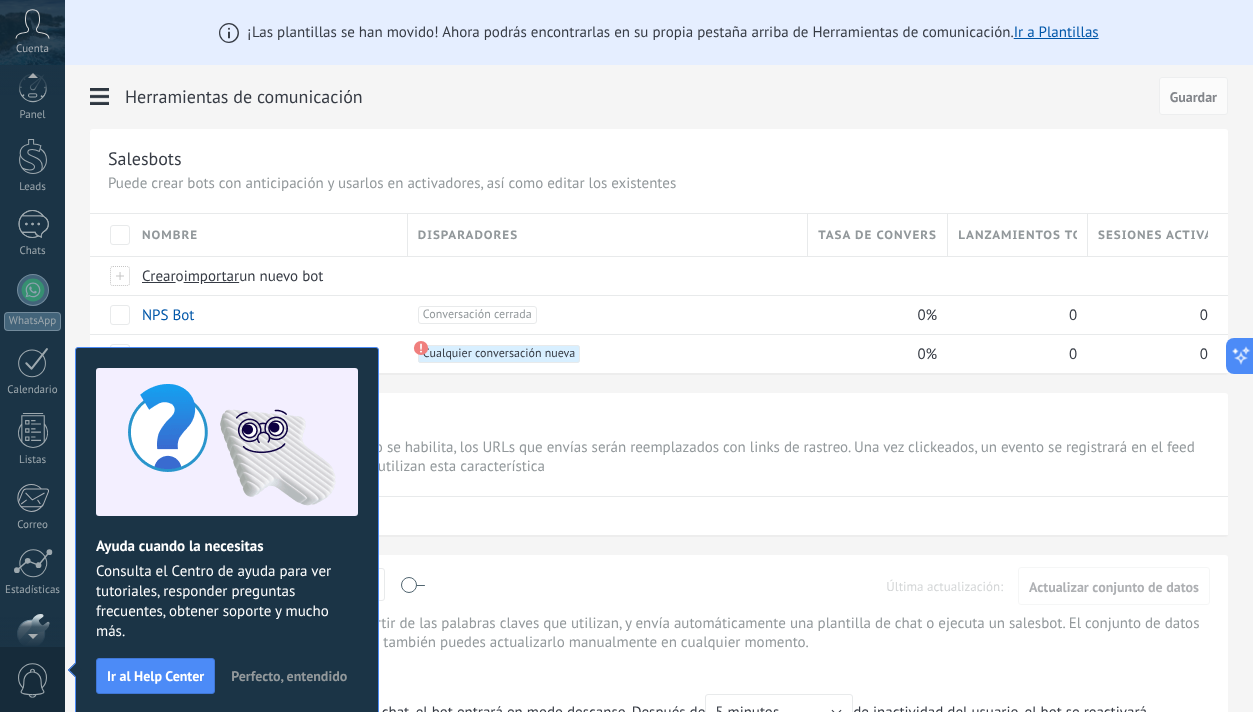 click 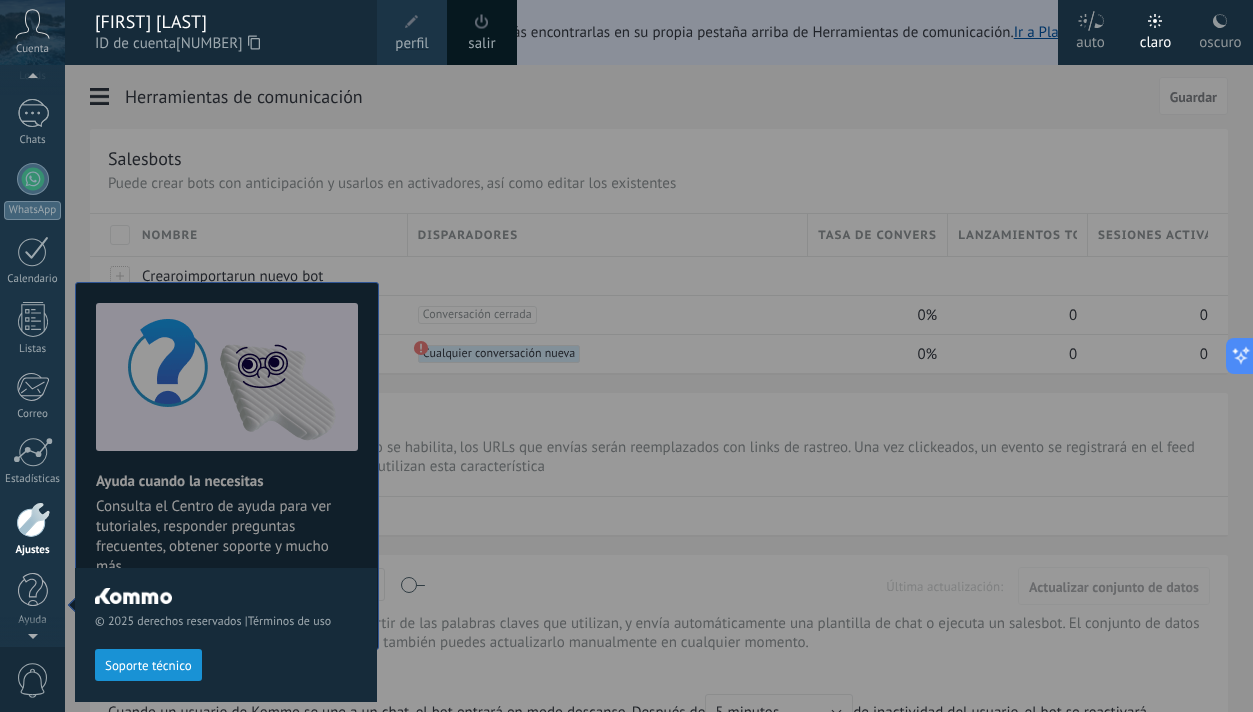 scroll, scrollTop: 107, scrollLeft: 0, axis: vertical 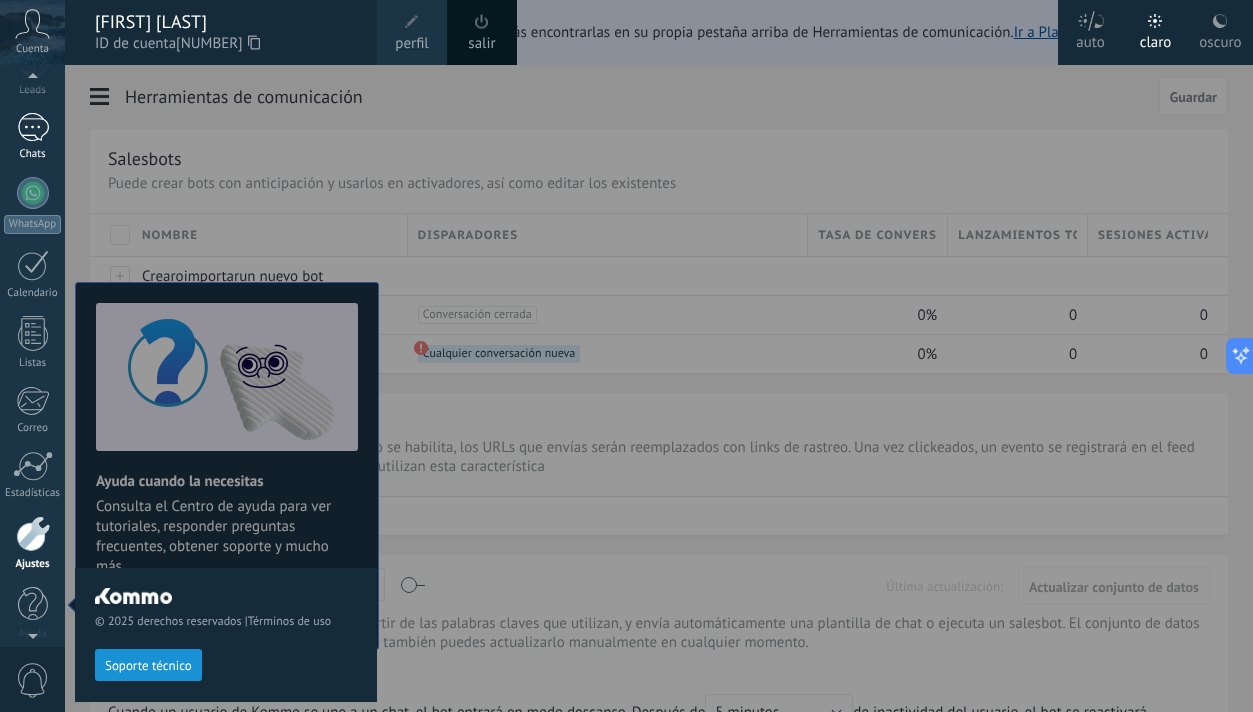 click on "Chats" at bounding box center [32, 137] 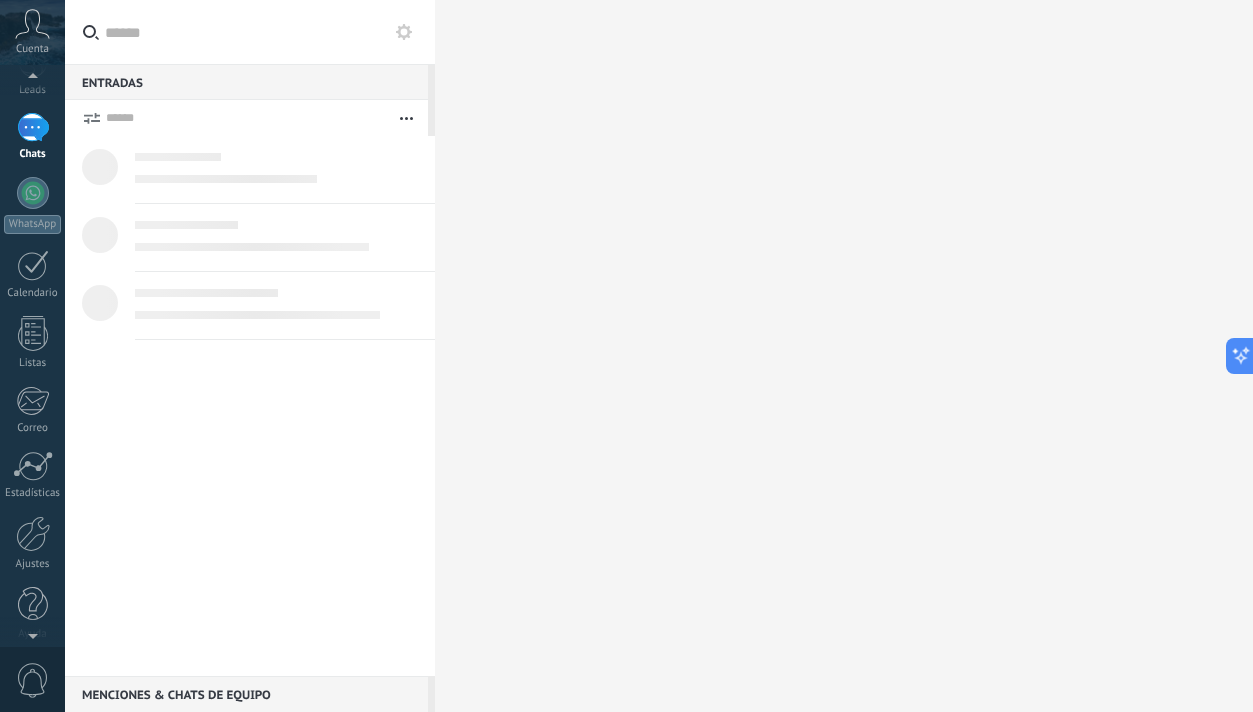scroll, scrollTop: 0, scrollLeft: 0, axis: both 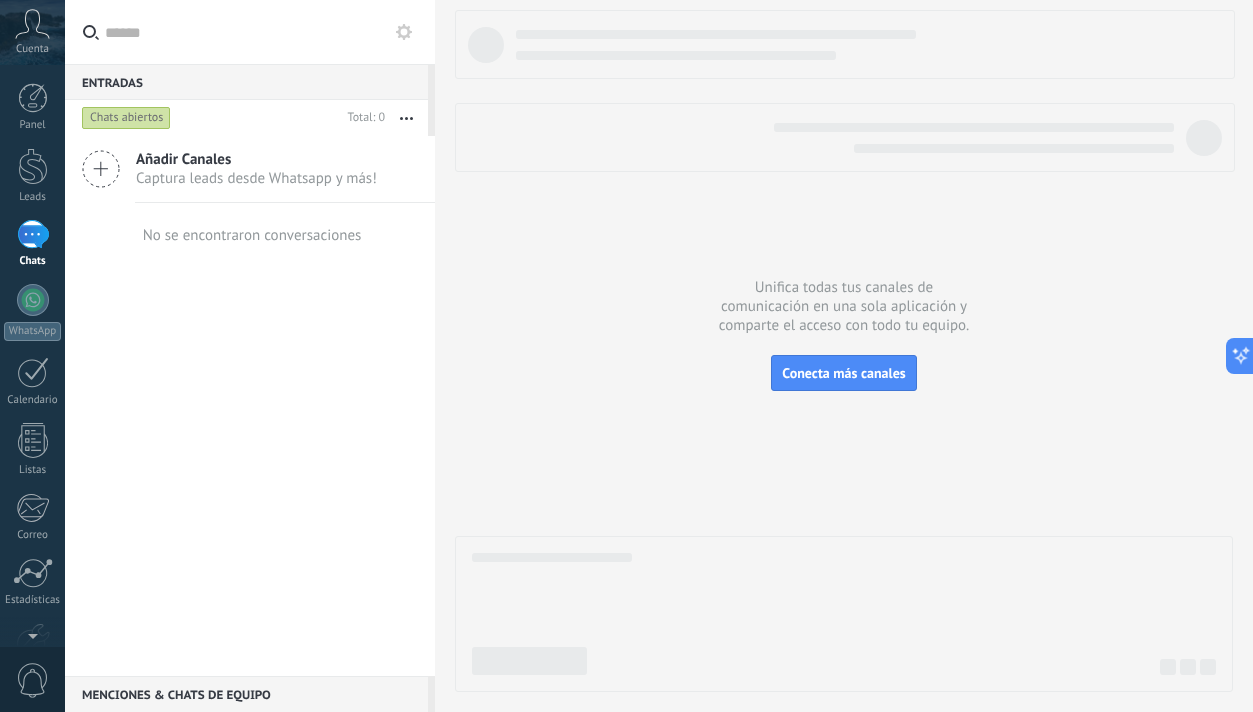 click on "Chats" at bounding box center (32, 244) 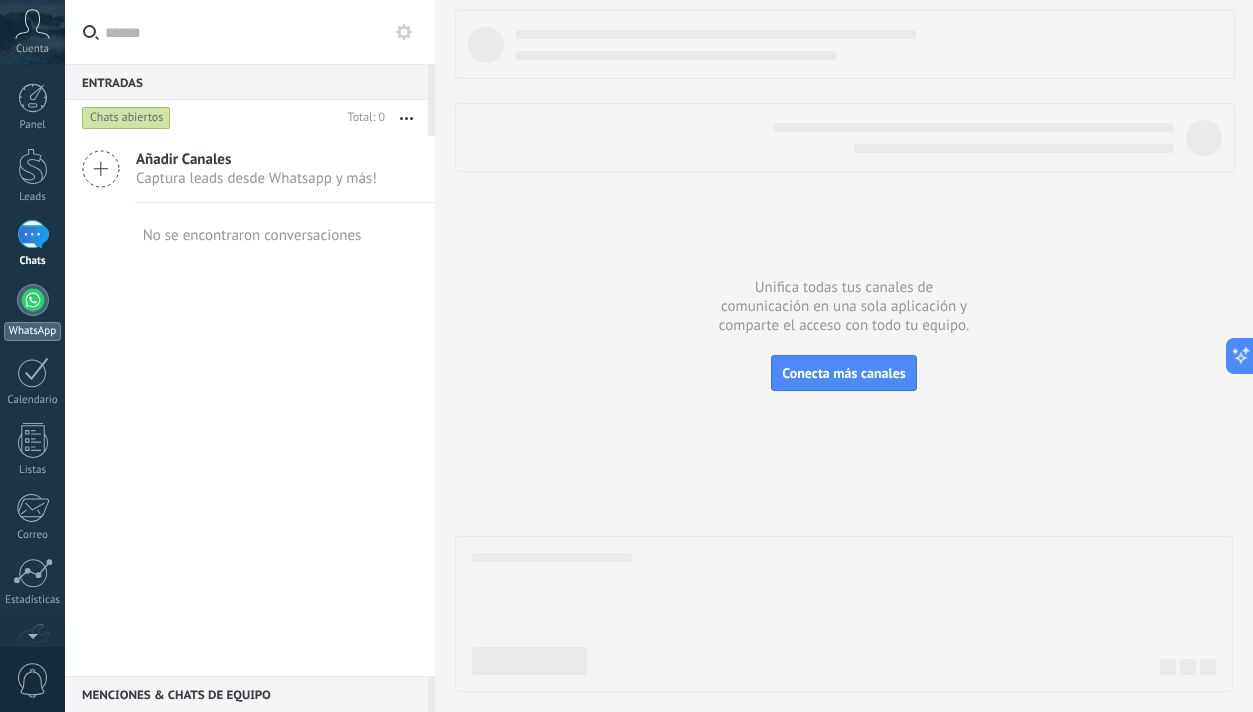 click at bounding box center (33, 300) 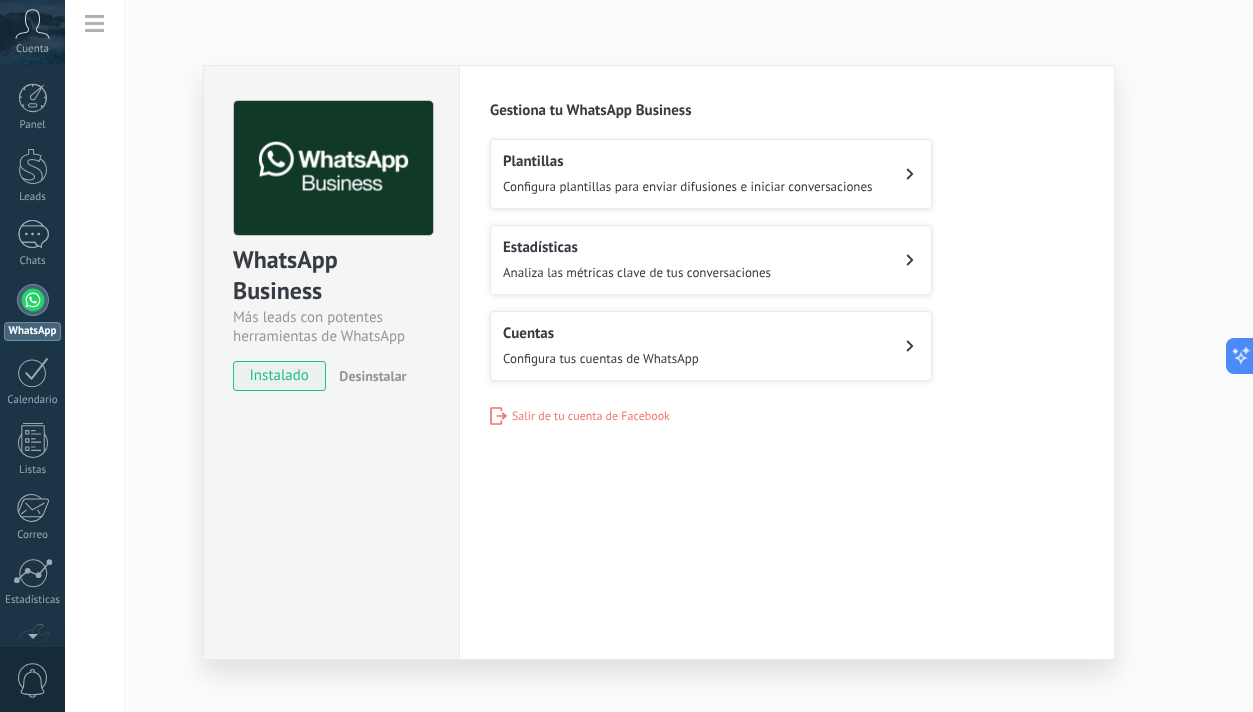 click on "Cuentas Configura tus cuentas de WhatsApp" at bounding box center (711, 346) 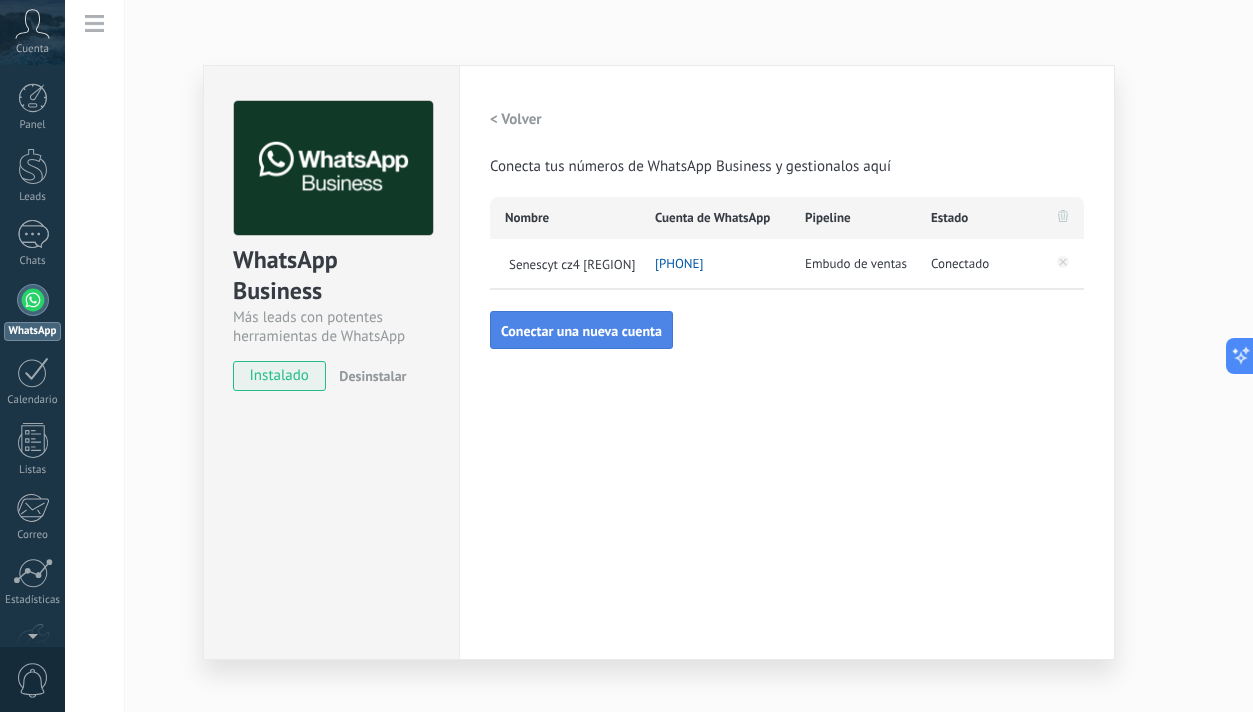 click on "Conectar una nueva cuenta" at bounding box center [581, 331] 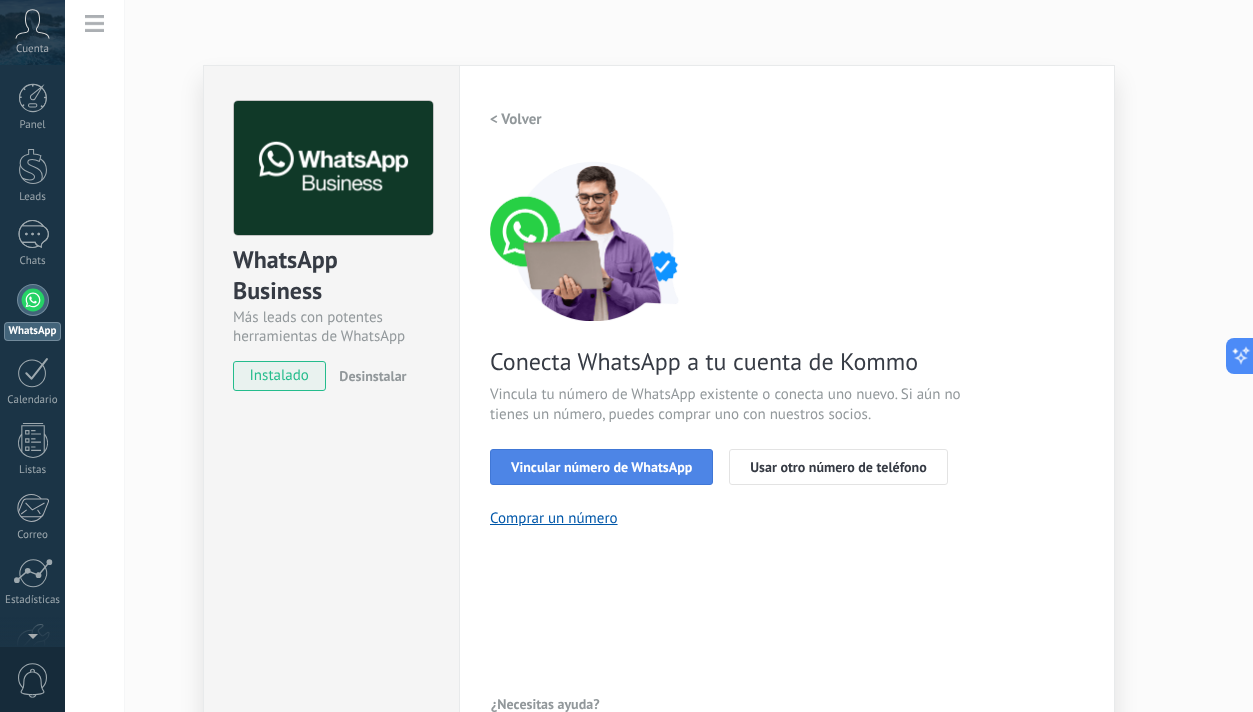 click on "Vincular número de WhatsApp" at bounding box center (601, 467) 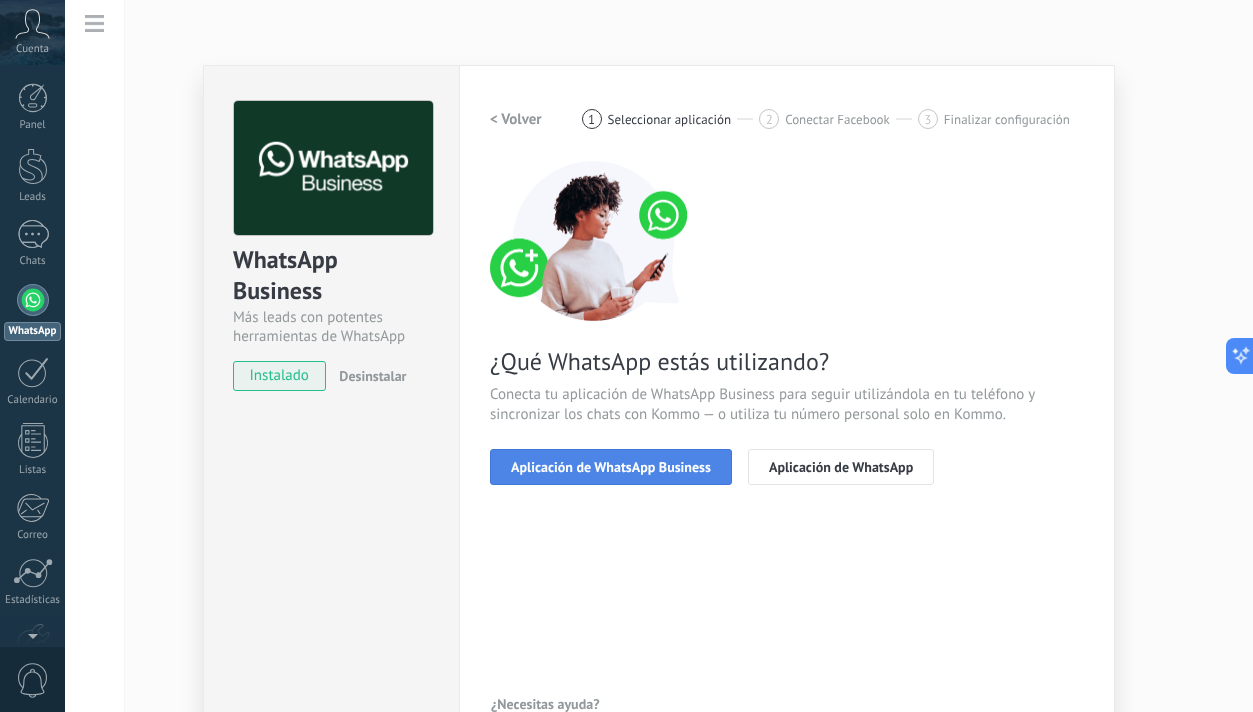click on "Aplicación de WhatsApp Business" at bounding box center (611, 467) 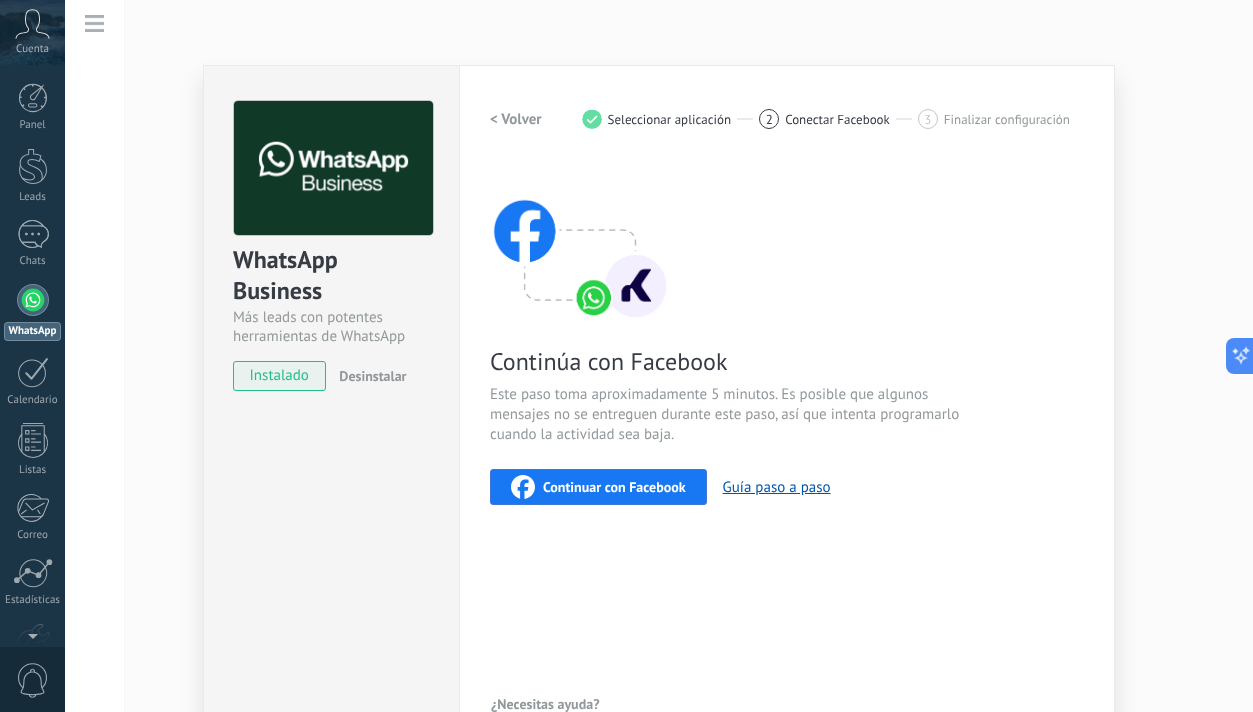 click on "Continuar con Facebook" at bounding box center [614, 487] 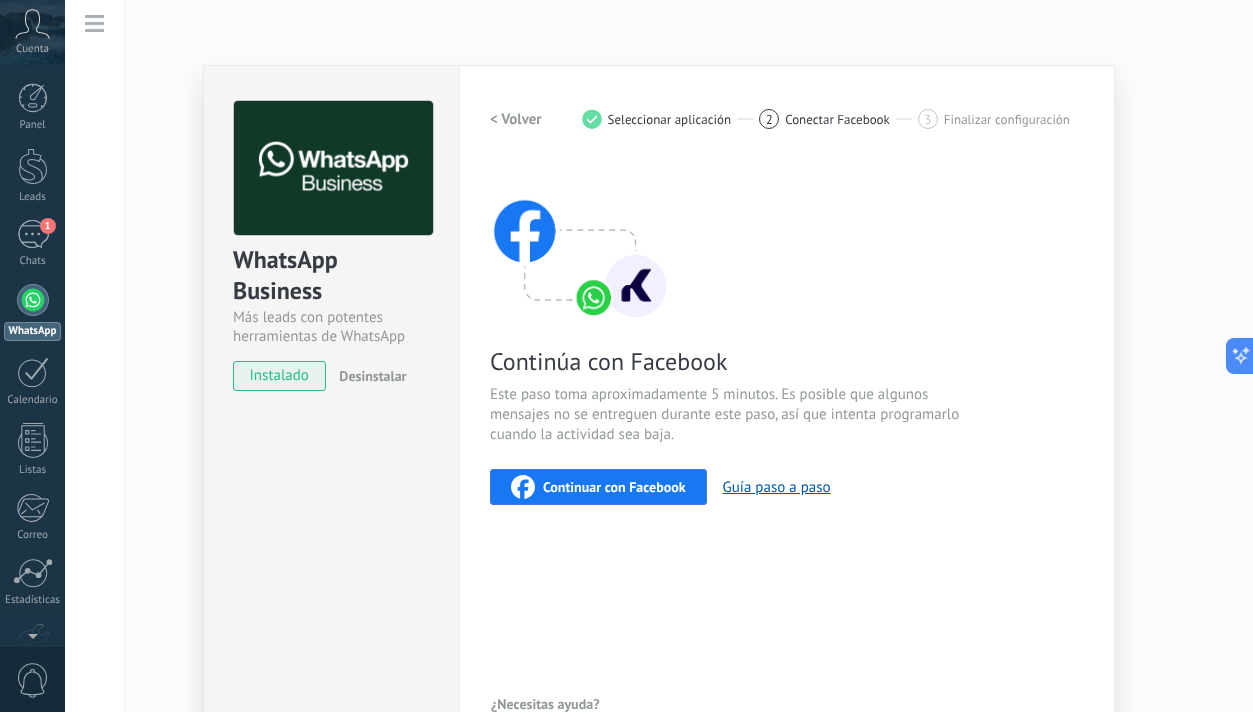 click on "WhatsApp Business Más leads con potentes herramientas de WhatsApp instalado Desinstalar Configuraciones Autorizaciones Esta pestaña registra a los usuarios que han concedido acceso a las integración a esta cuenta. Si deseas remover la posibilidad que un usuario pueda enviar solicitudes a la cuenta en nombre de esta integración, puedes revocar el acceso. Si el acceso a todos los usuarios es revocado, la integración dejará de funcionar. Esta aplicacion está instalada, pero nadie le ha dado acceso aun. WhatsApp Cloud API más _:  Guardar < Volver 1 Seleccionar aplicación 2 Conectar Facebook  3 Finalizar configuración Continúa con Facebook Este paso toma aproximadamente 5 minutos. Es posible que algunos mensajes no se entreguen durante este paso, así que intenta programarlo cuando la actividad sea baja. Continuar con Facebook Guía paso a paso ¿Necesitas ayuda?" at bounding box center (659, 356) 